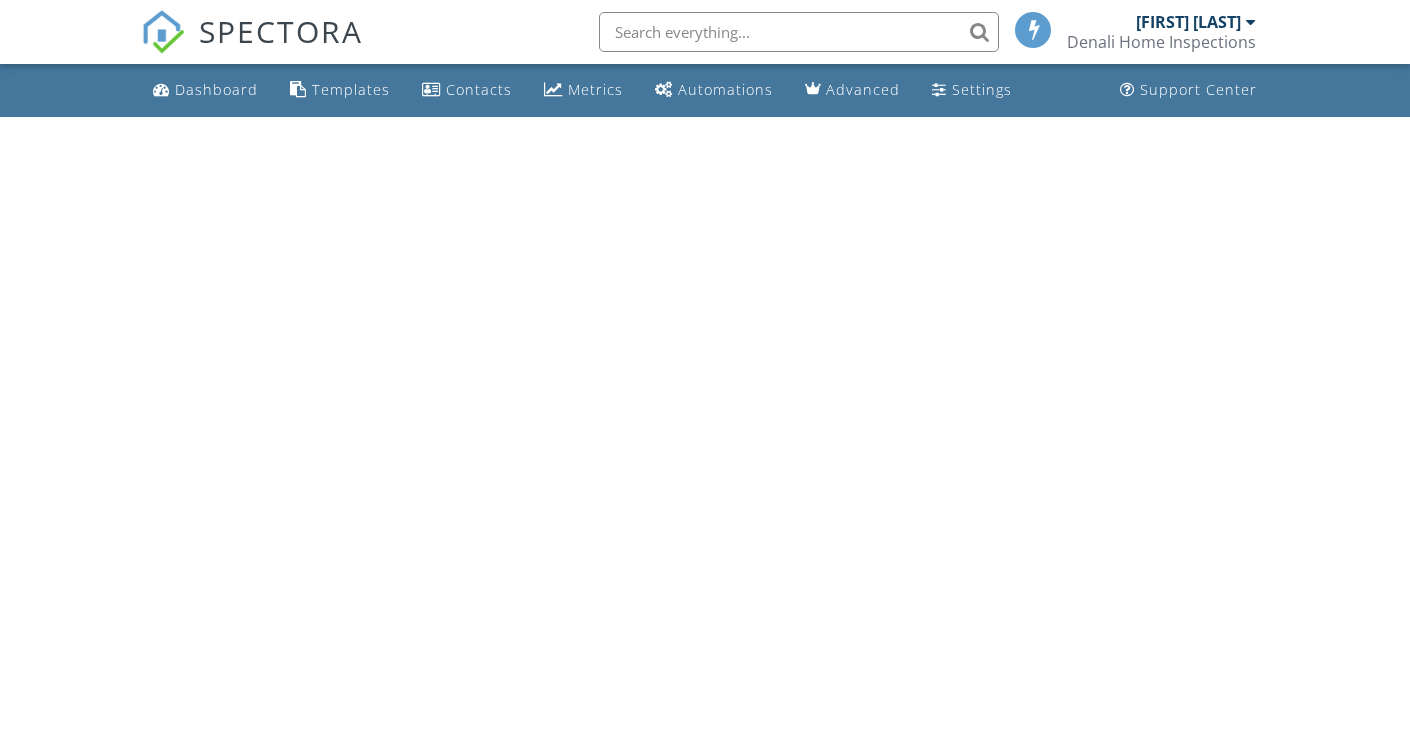 scroll, scrollTop: 0, scrollLeft: 0, axis: both 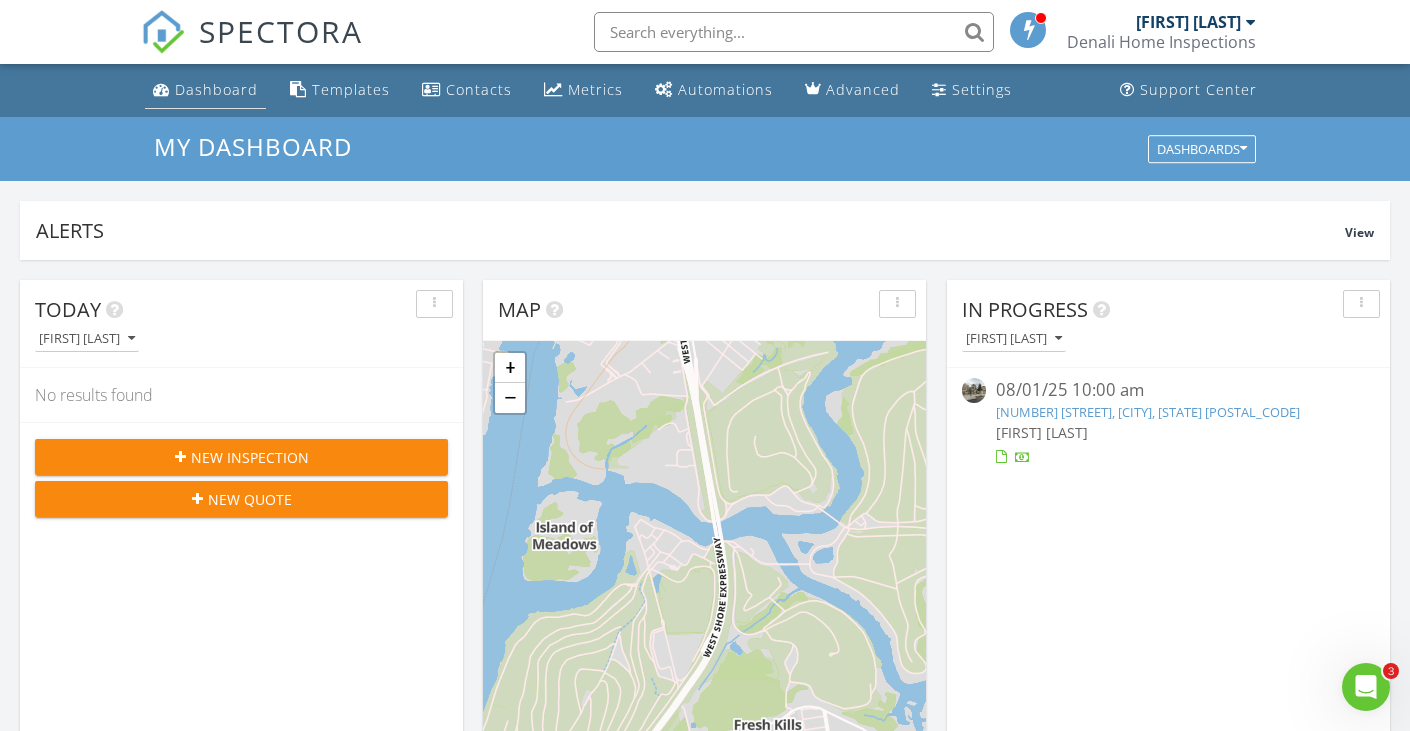 click on "Dashboard" at bounding box center [216, 89] 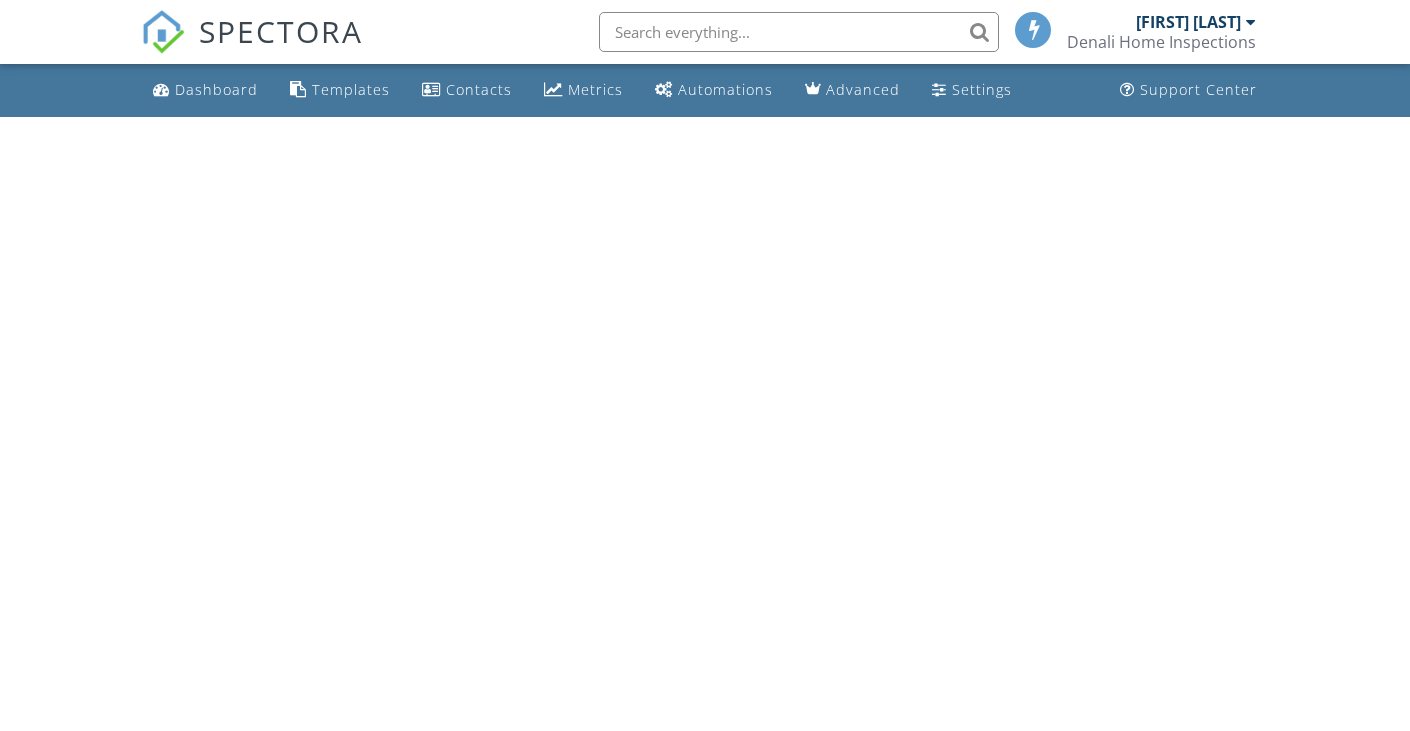 scroll, scrollTop: 0, scrollLeft: 0, axis: both 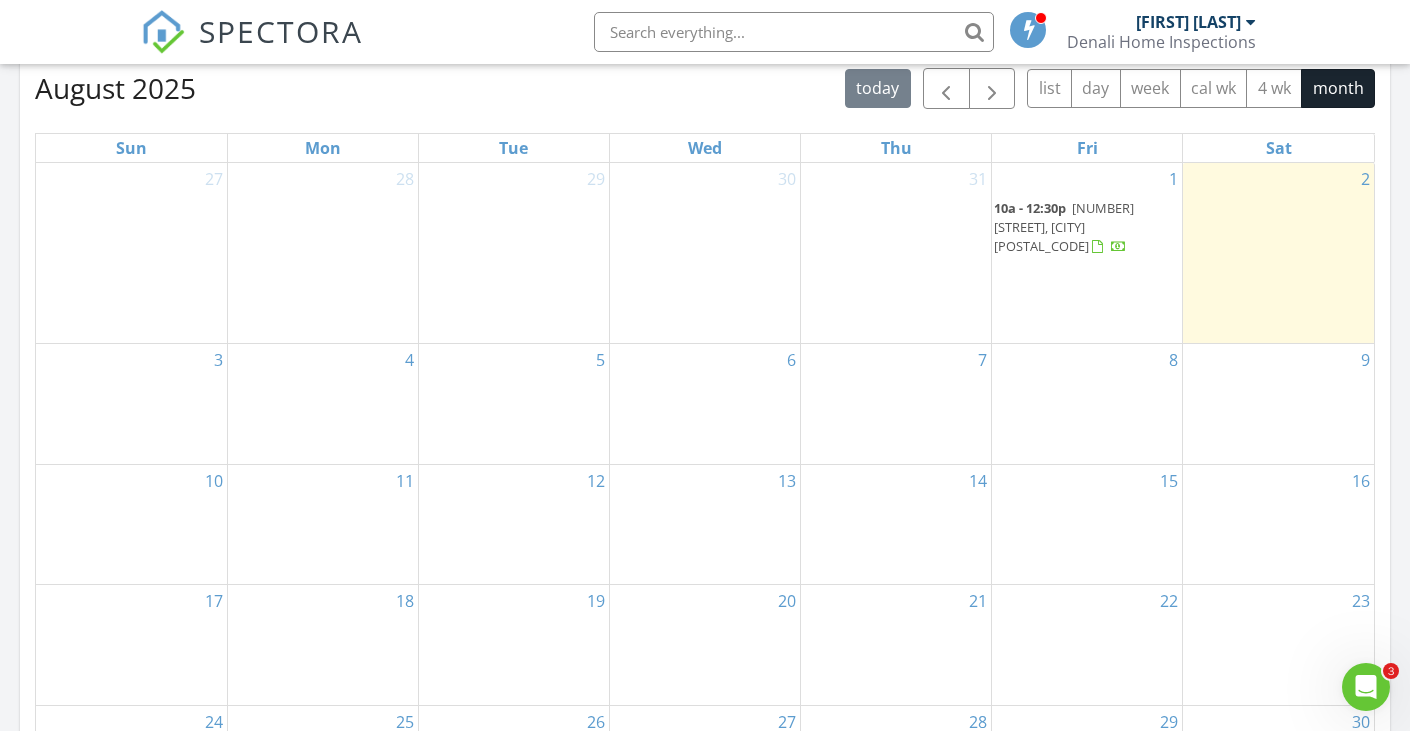 click on "230 Sunnyside Ave, BROOKLYN 11207" at bounding box center [1064, 227] 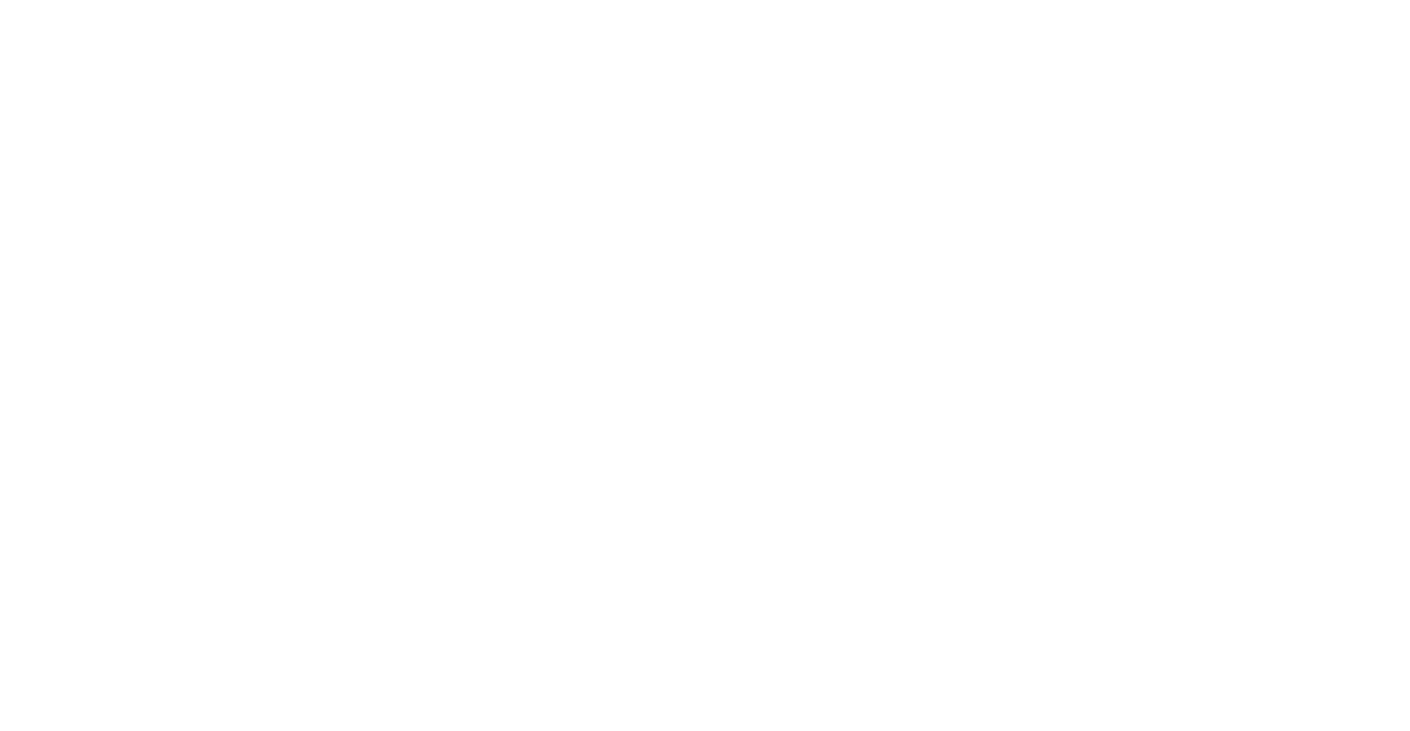 scroll, scrollTop: 0, scrollLeft: 0, axis: both 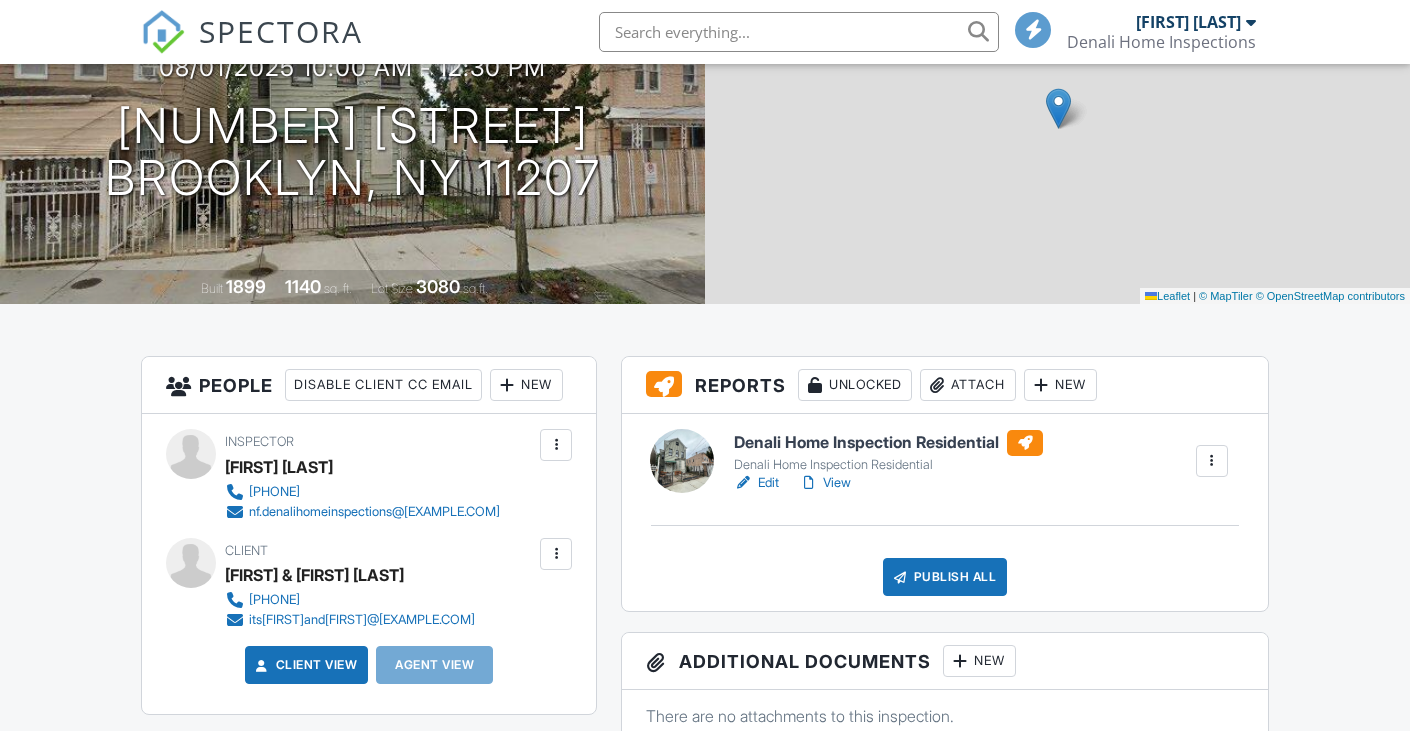 click on "Edit" at bounding box center [756, 483] 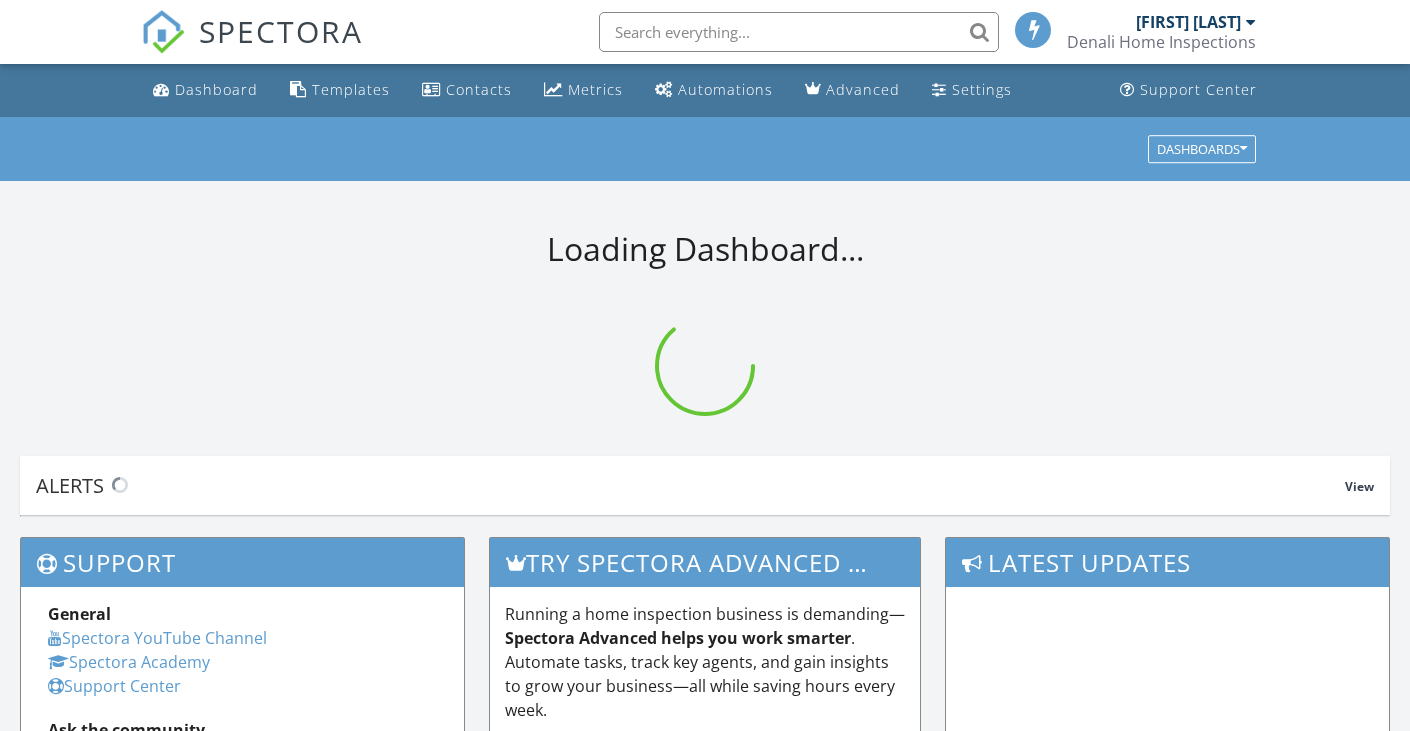 scroll, scrollTop: 0, scrollLeft: 0, axis: both 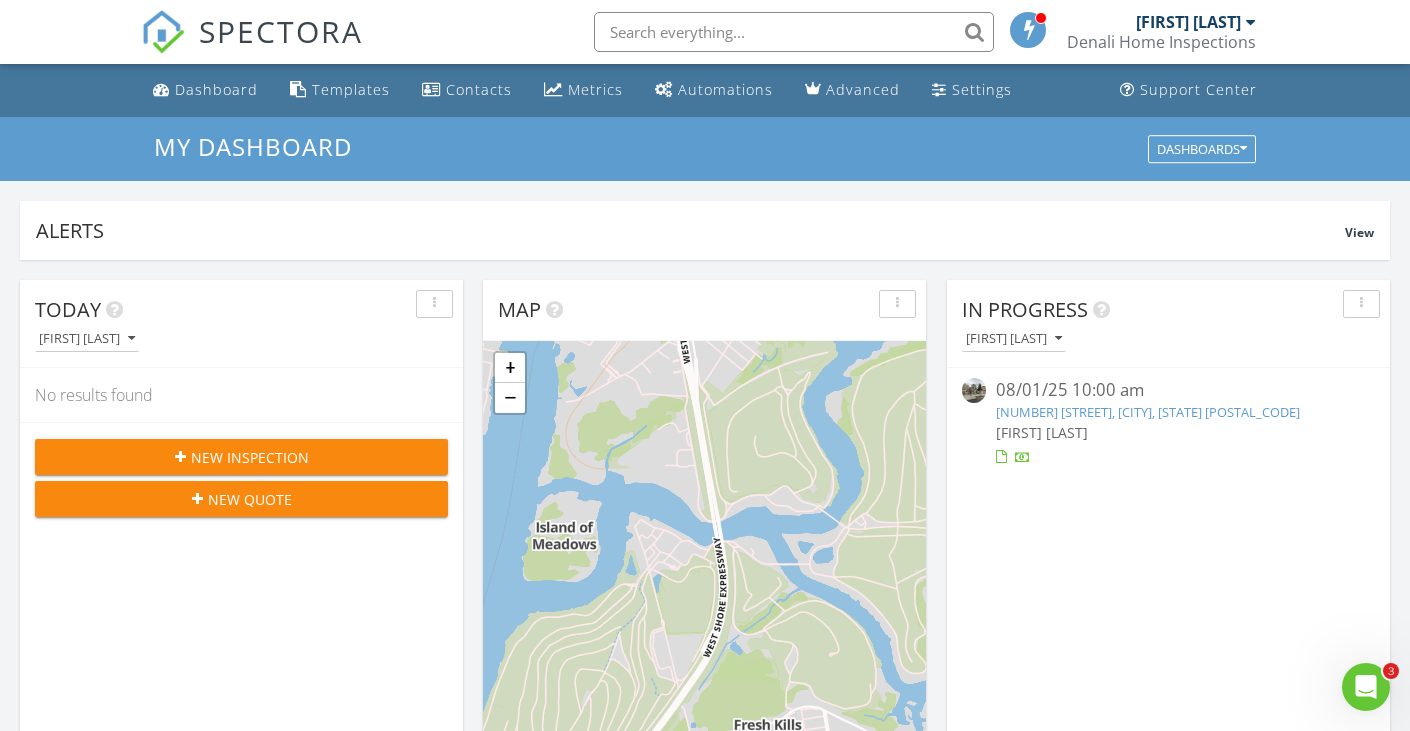 click on "[NUMBER] [STREET], [CITY], [STATE] [POSTAL_CODE]" at bounding box center [1148, 412] 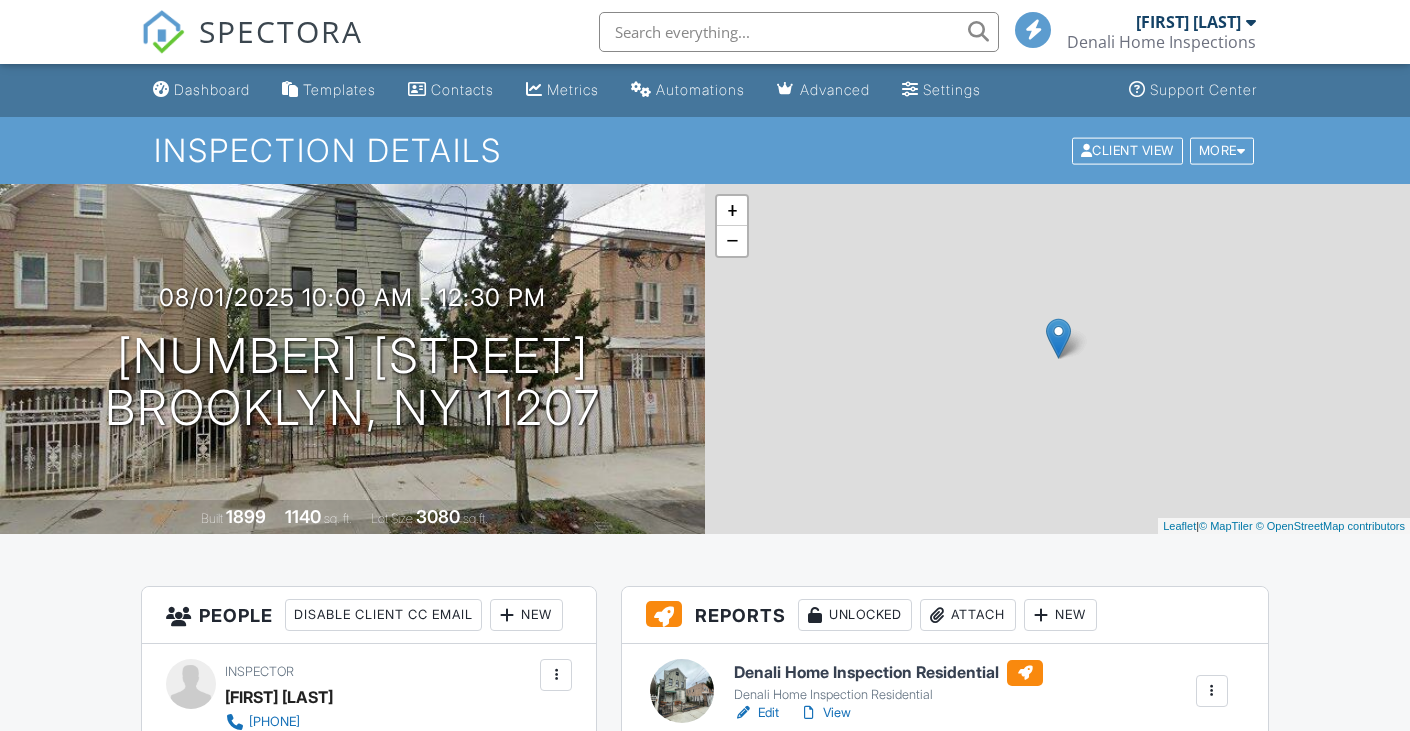 scroll, scrollTop: 0, scrollLeft: 0, axis: both 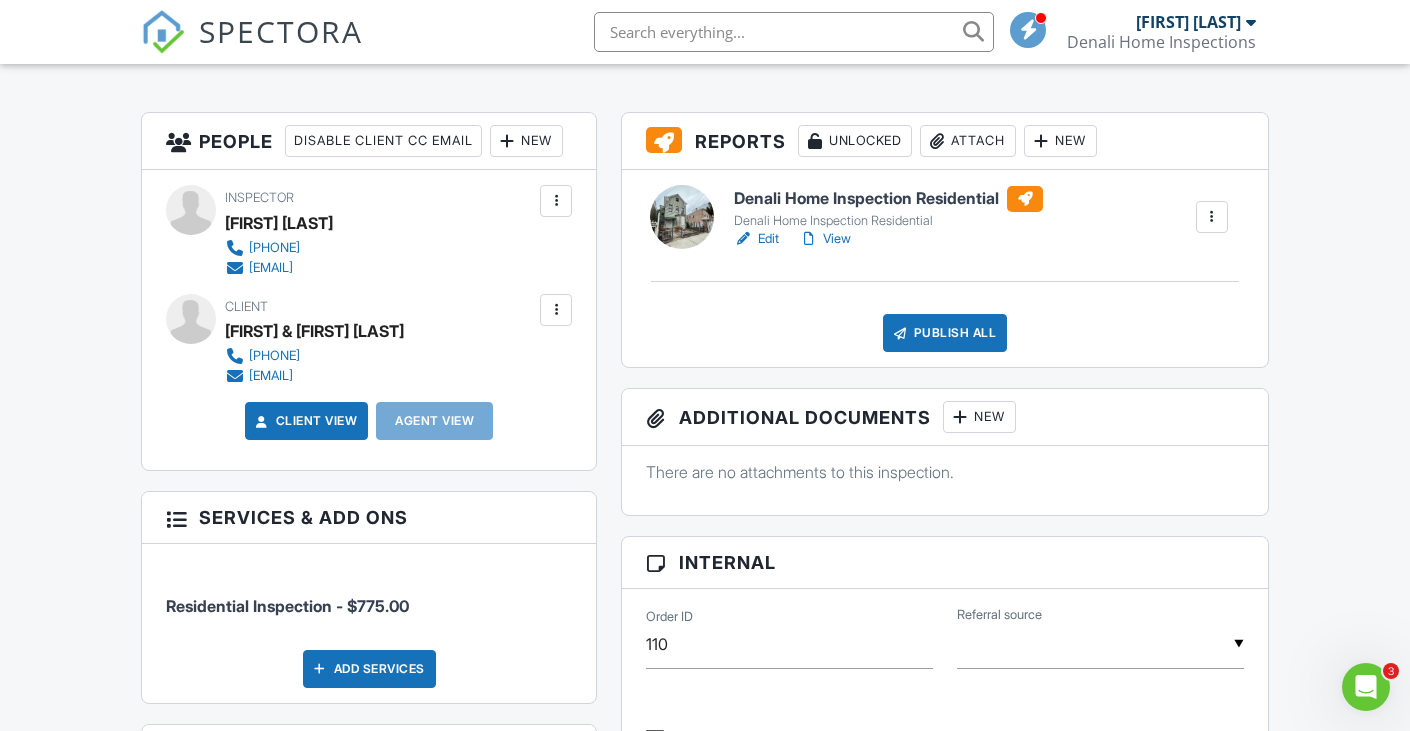 click on "Edit" at bounding box center [756, 239] 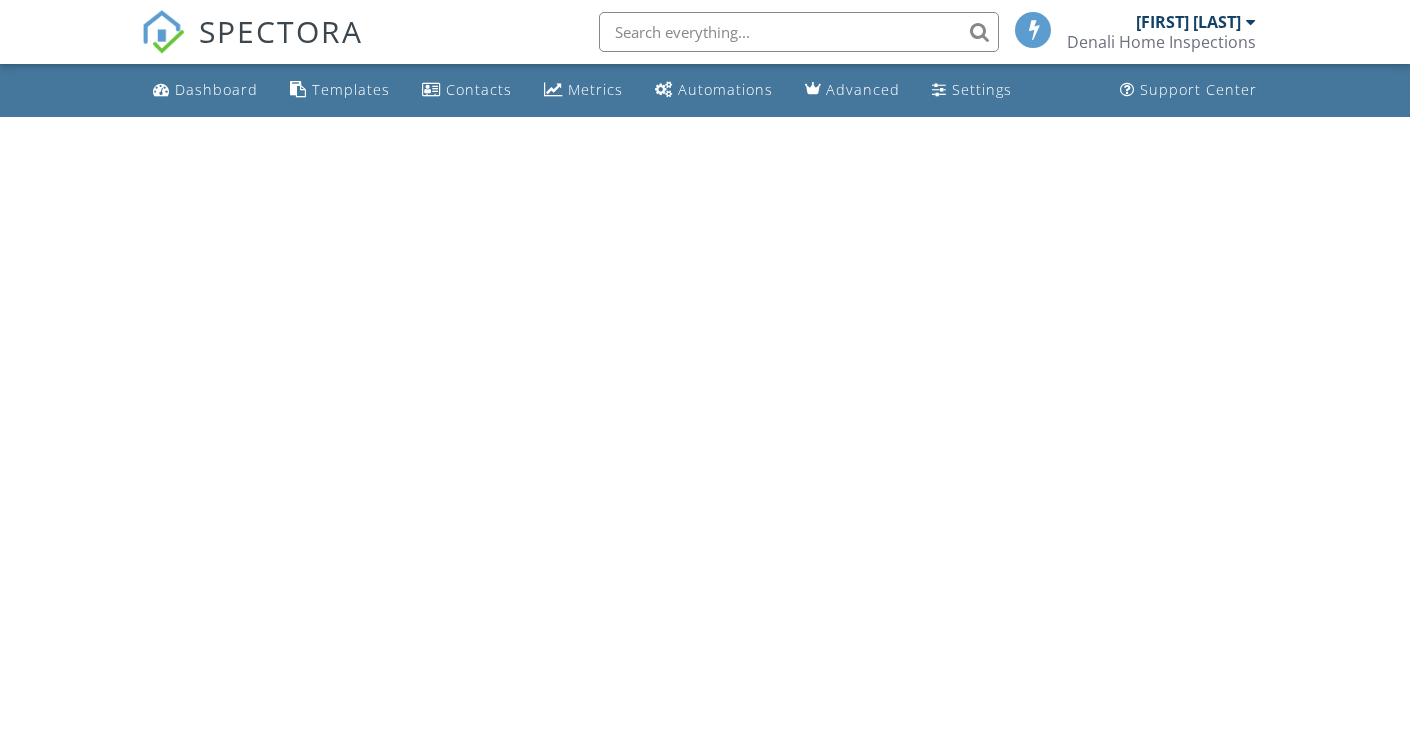 scroll, scrollTop: 0, scrollLeft: 0, axis: both 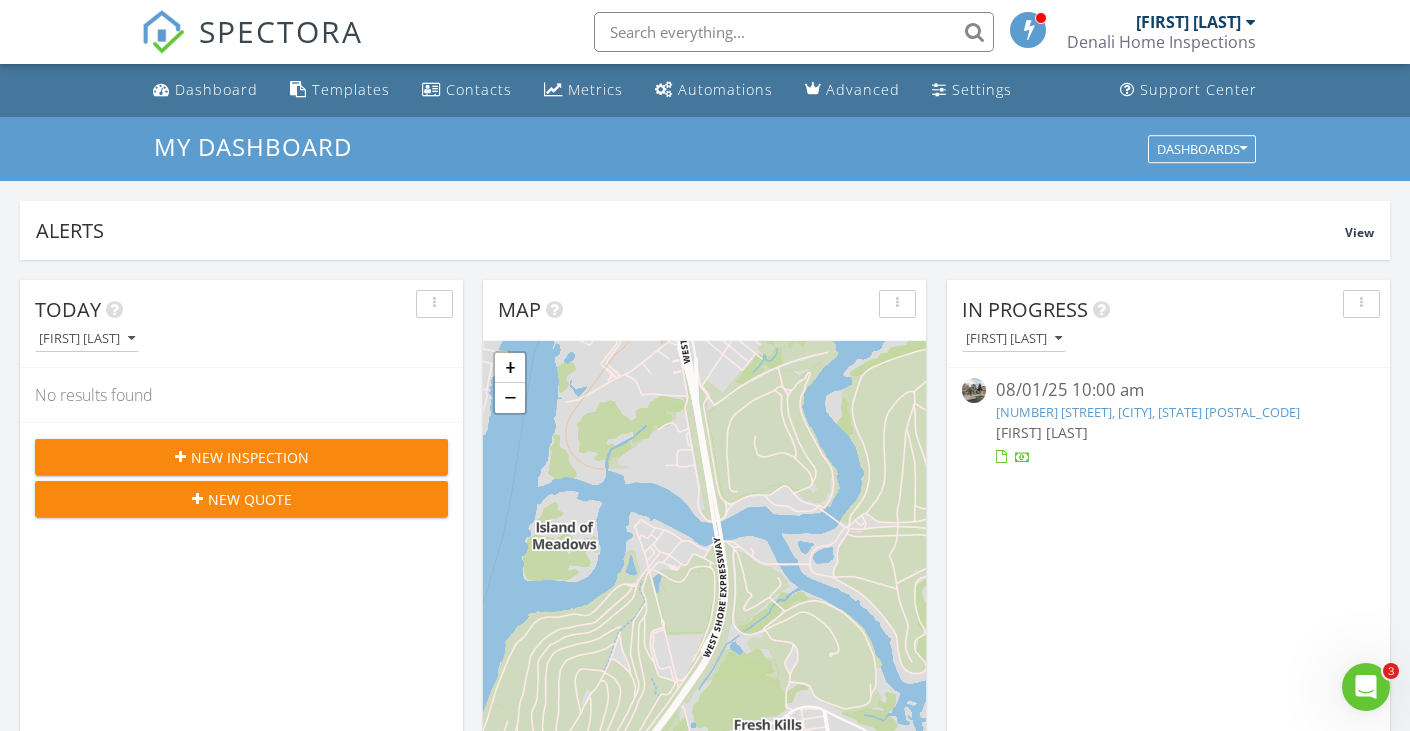 click 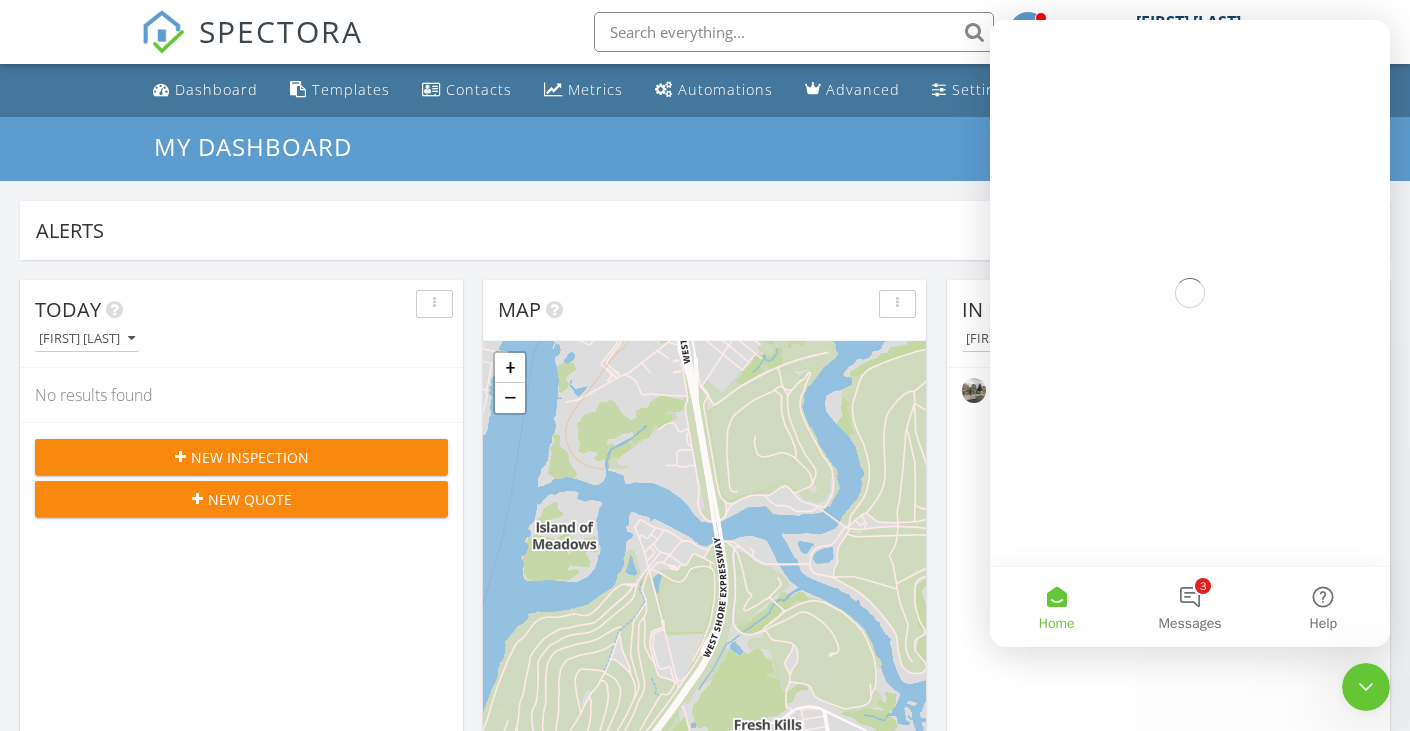 scroll, scrollTop: 0, scrollLeft: 0, axis: both 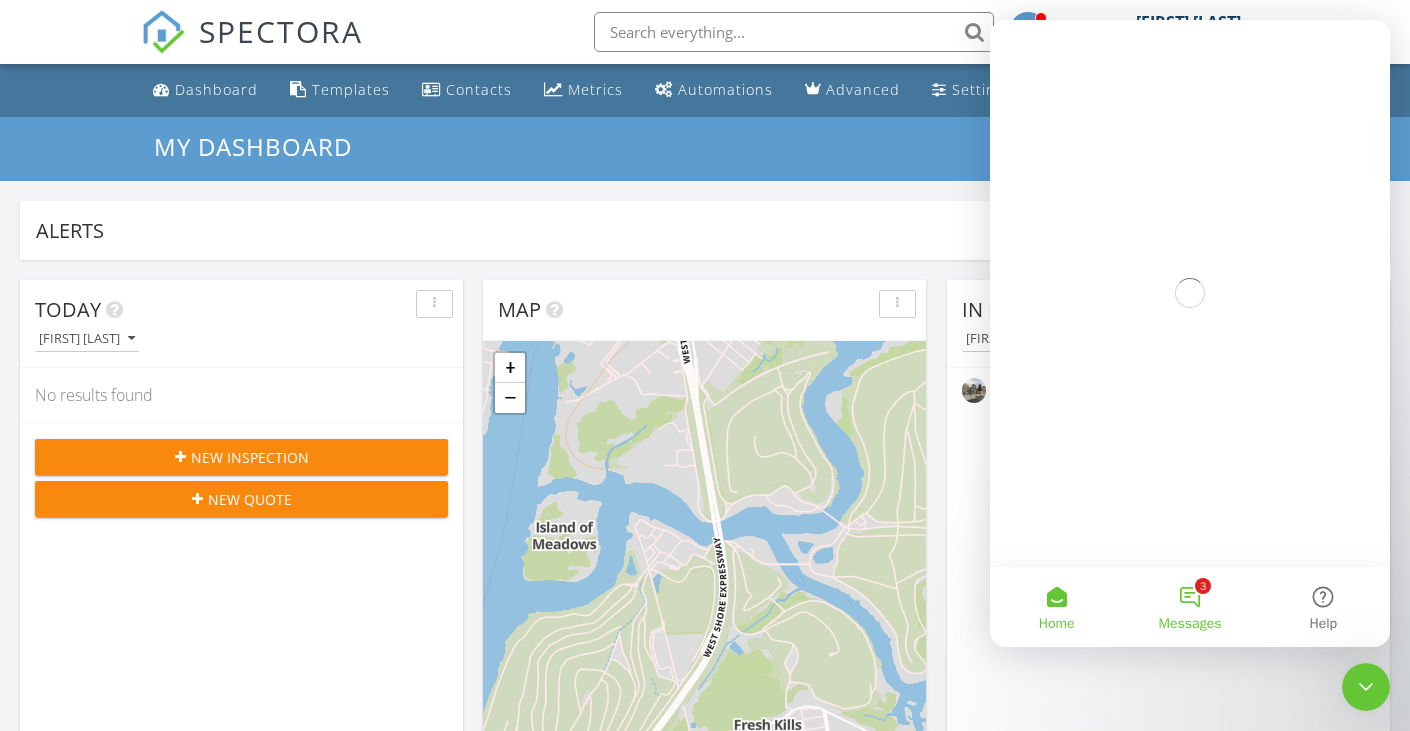 click on "3 Messages" at bounding box center [1189, 607] 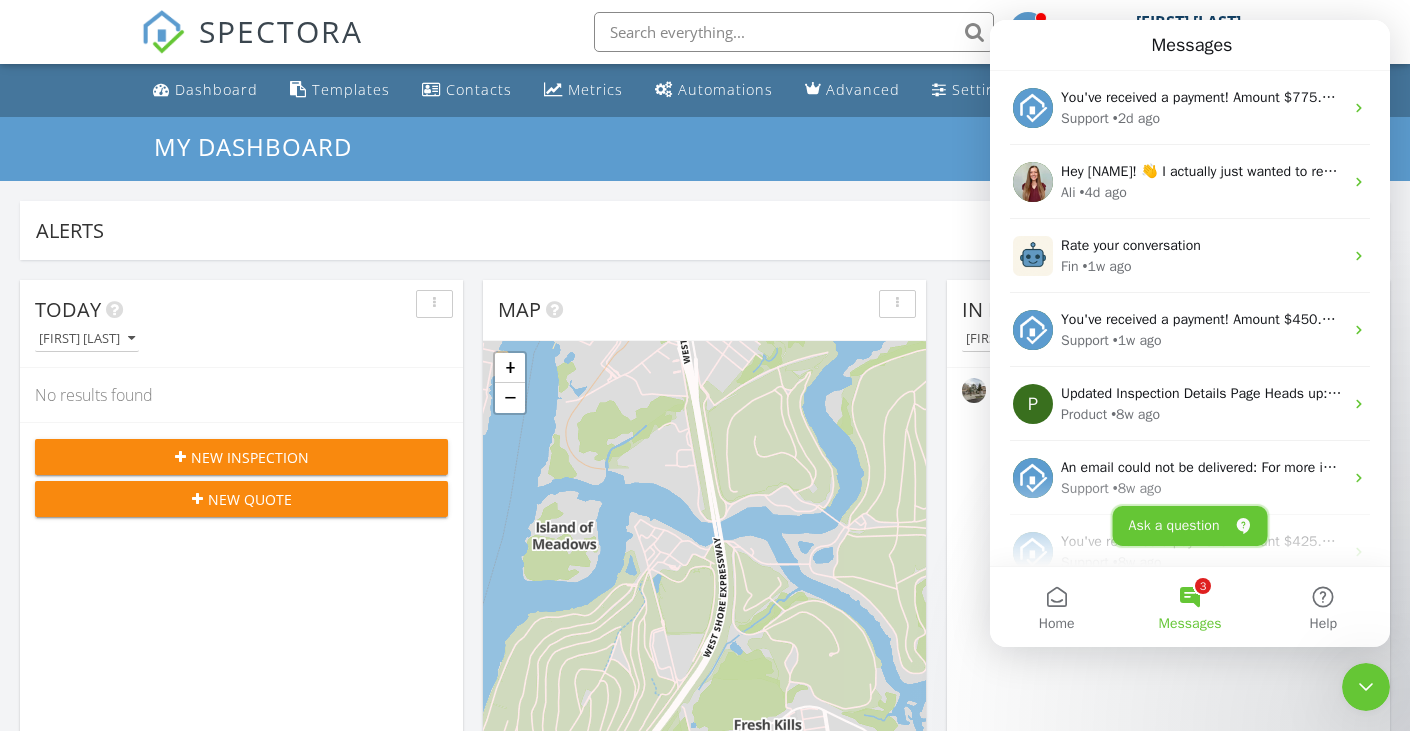 click on "Ask a question" at bounding box center [1190, 526] 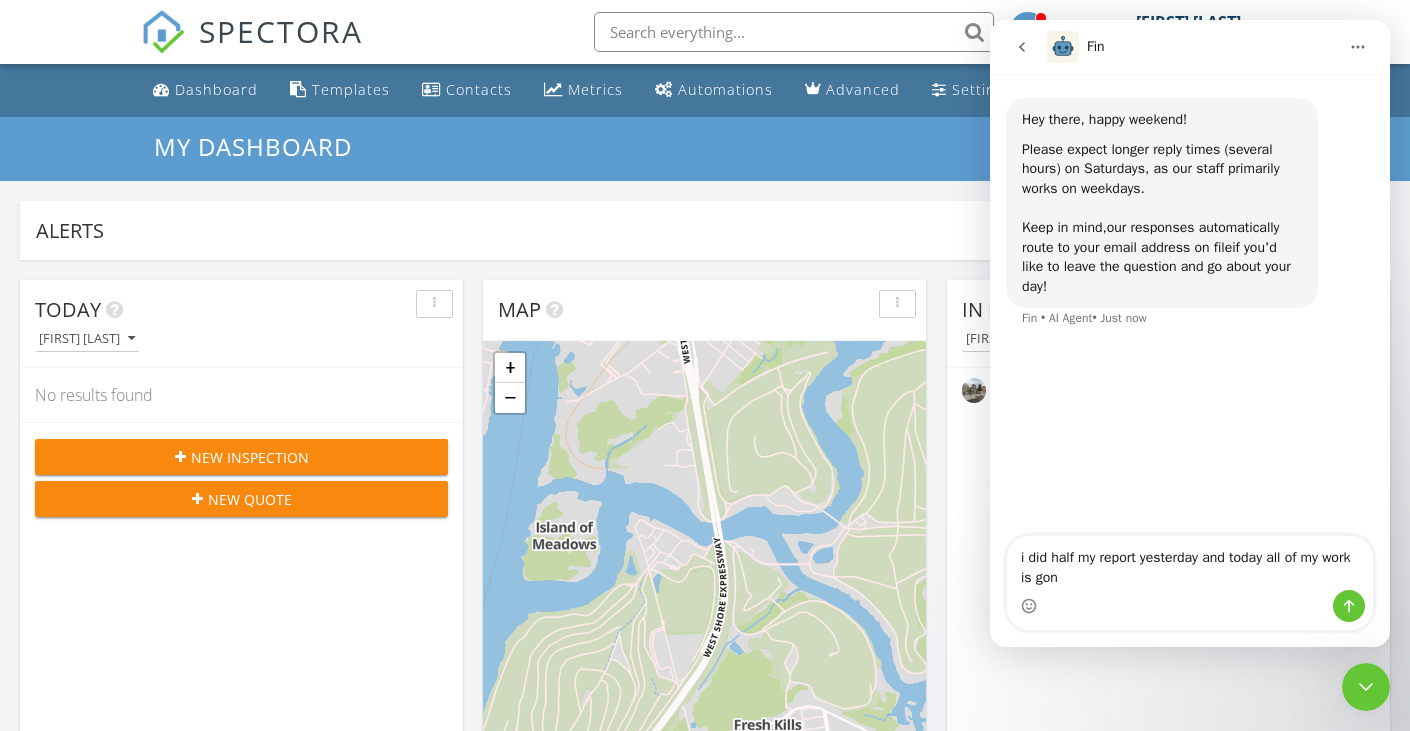 type on "i did half my report yesterday and today all of my work is gone" 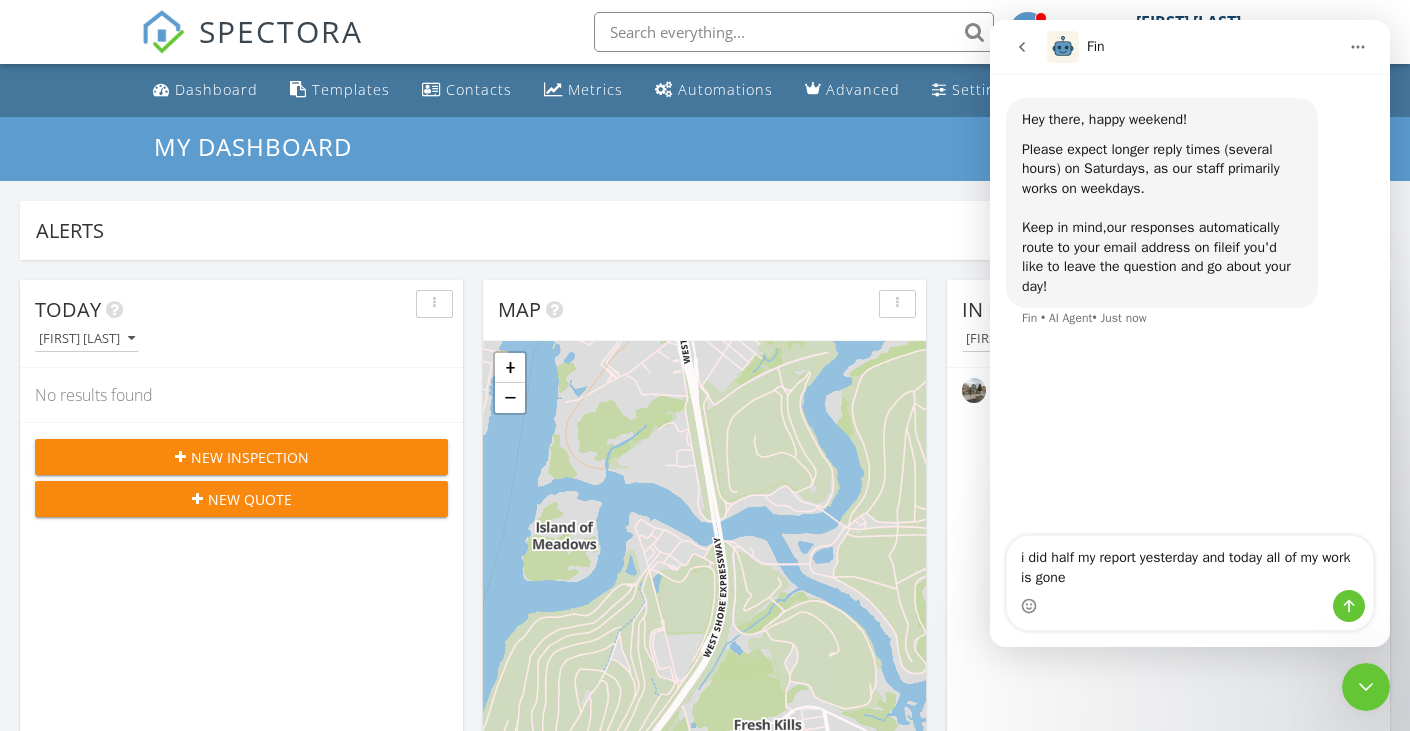 type 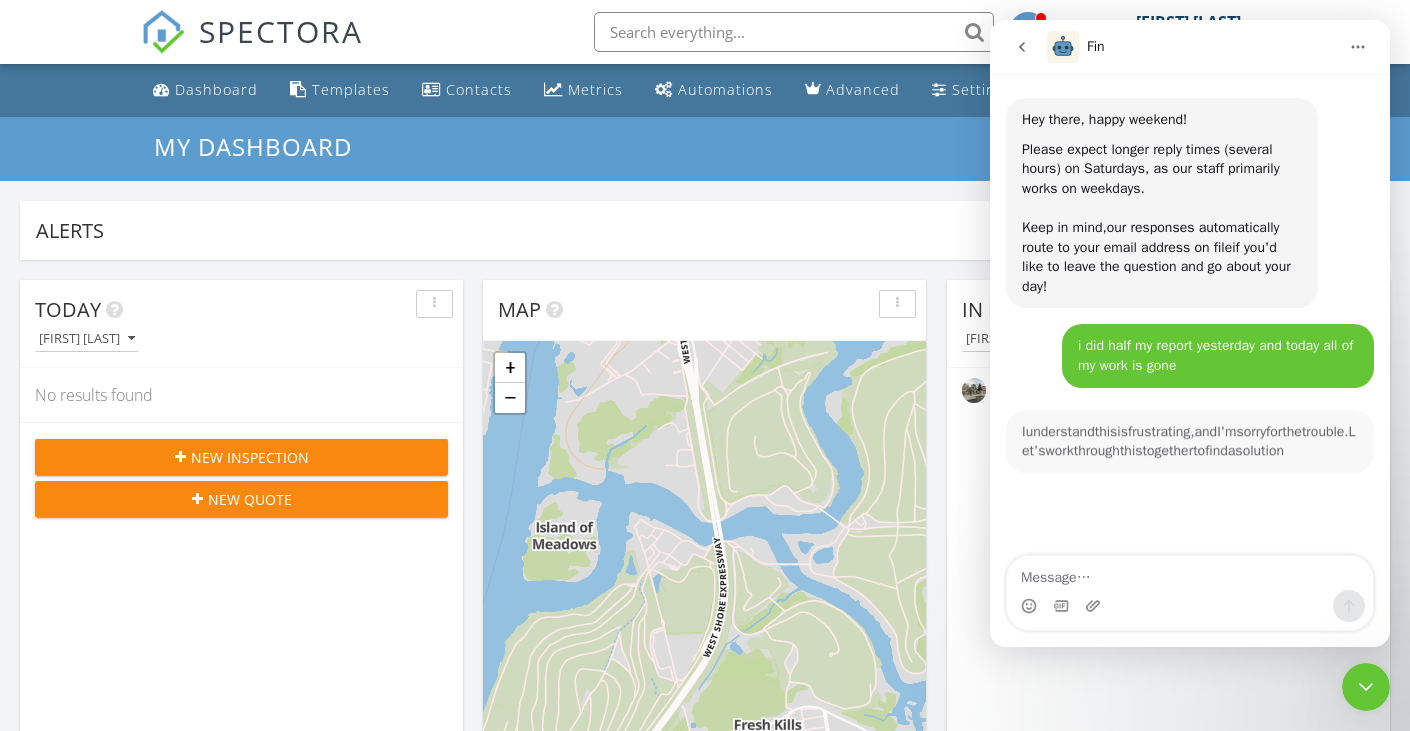 scroll, scrollTop: 3, scrollLeft: 0, axis: vertical 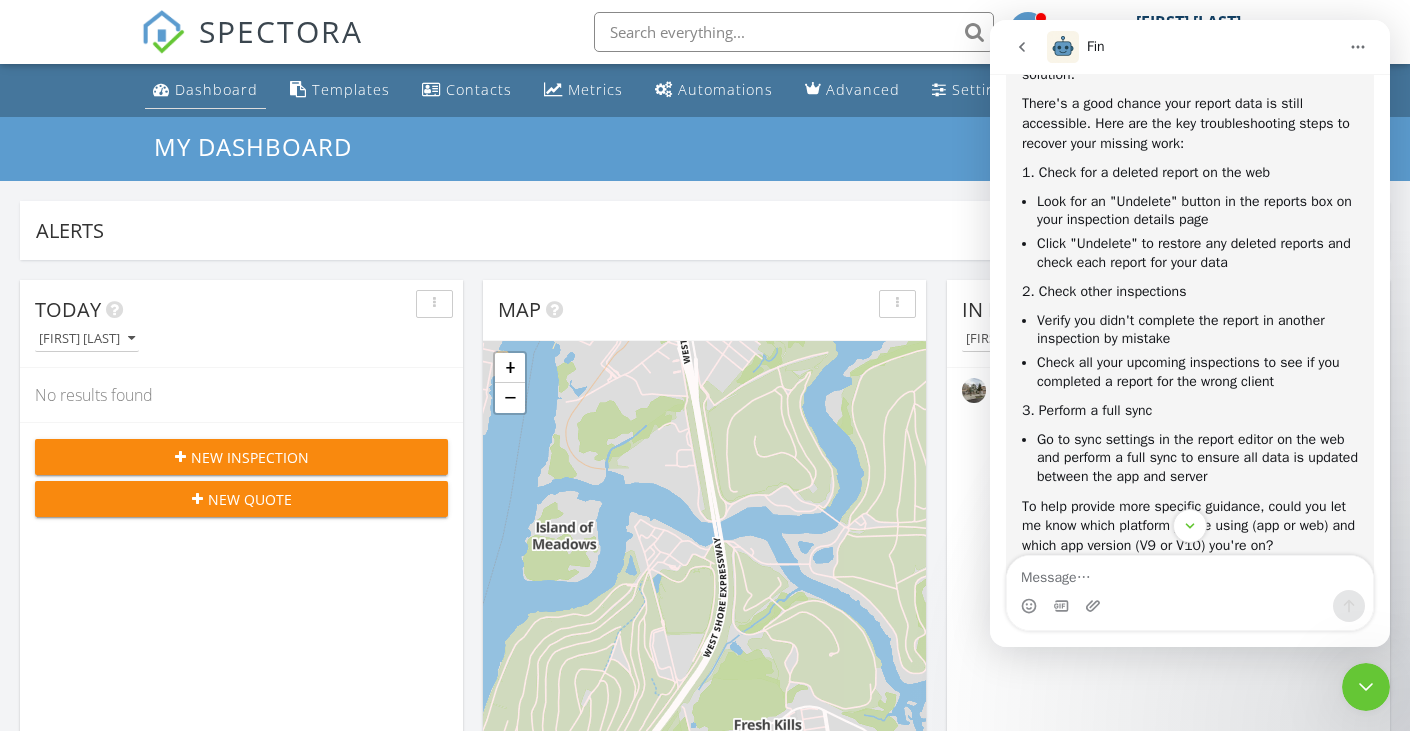 click on "Dashboard" at bounding box center [216, 89] 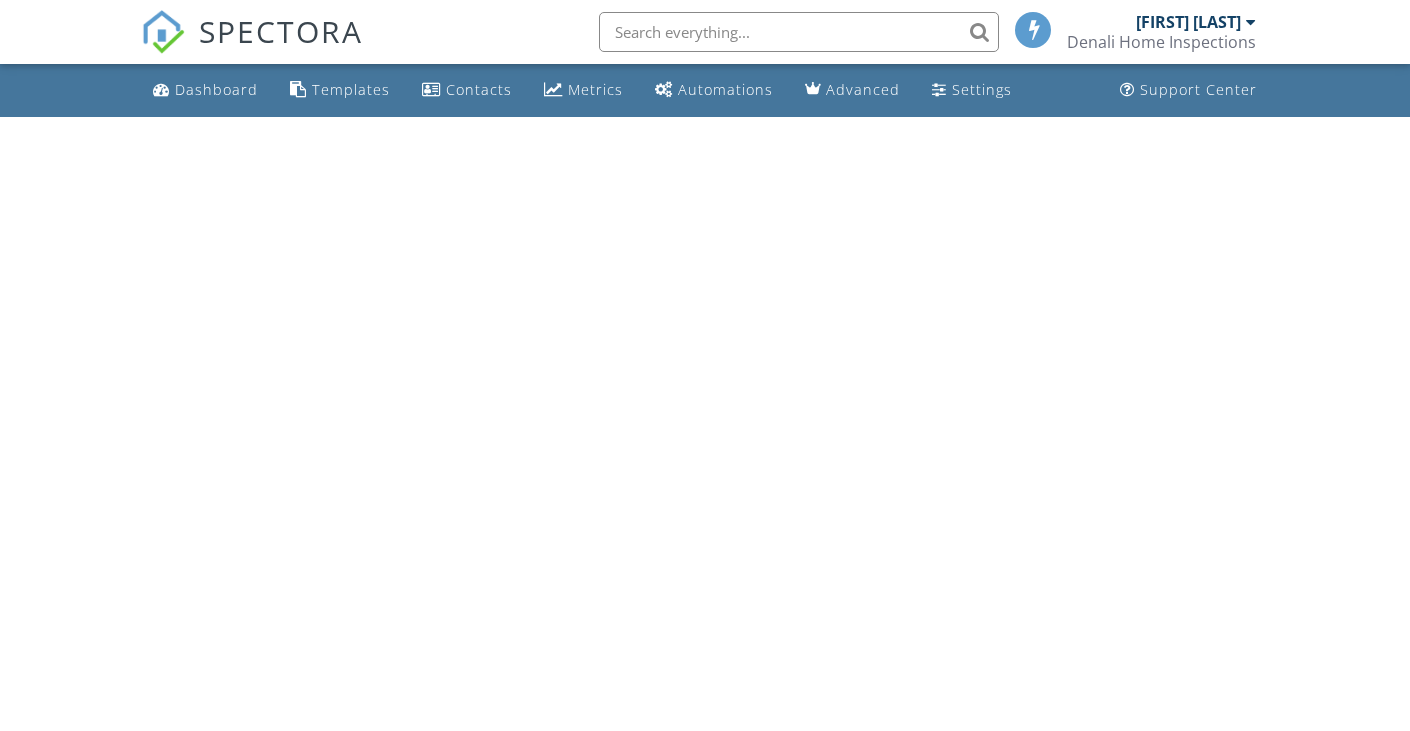 scroll, scrollTop: 0, scrollLeft: 0, axis: both 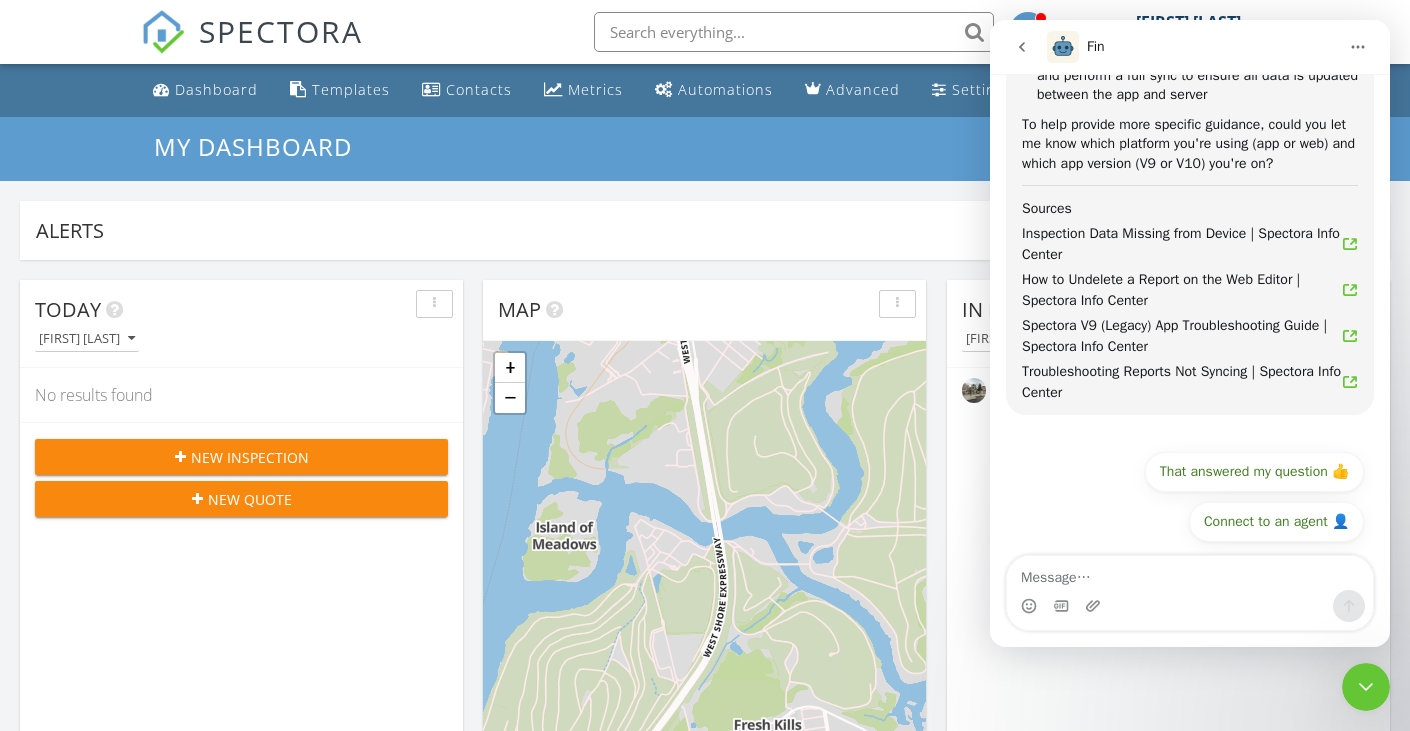 click at bounding box center (979, 422) 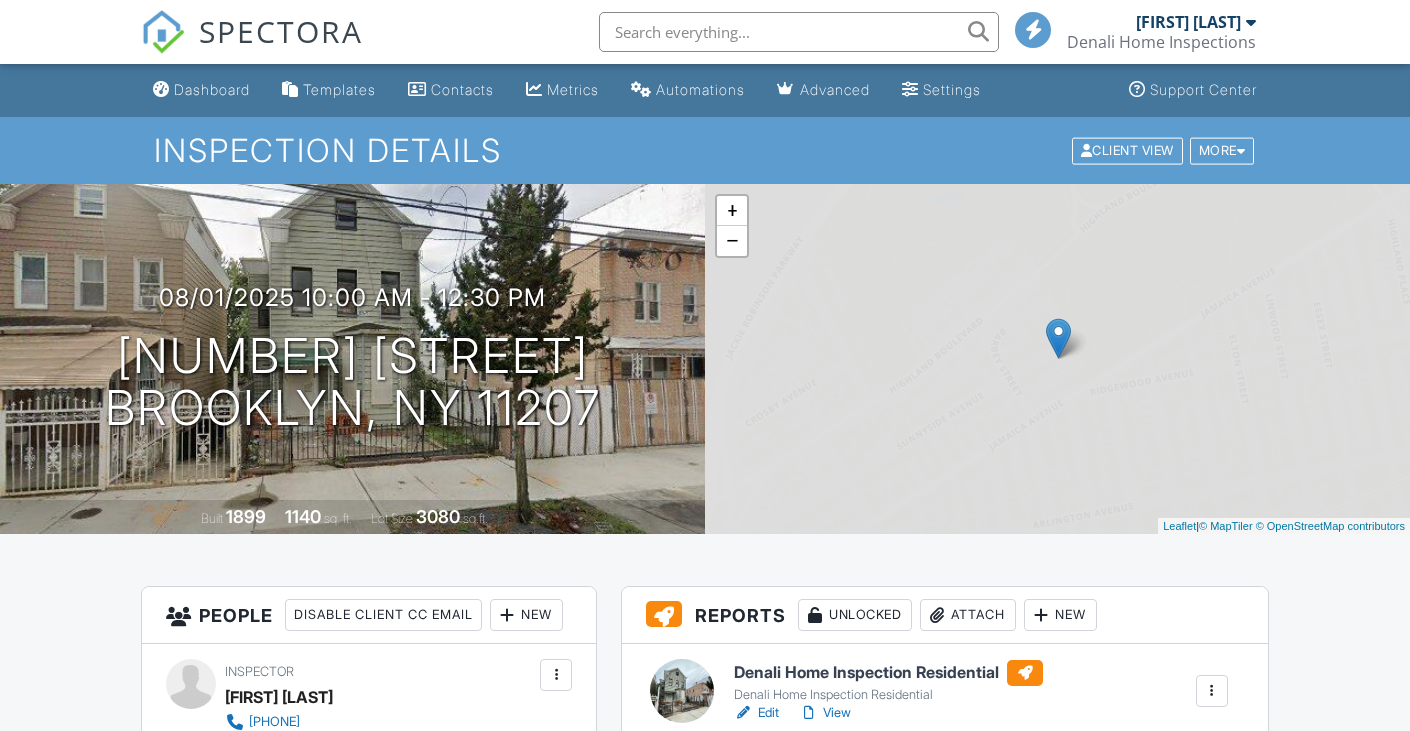 scroll, scrollTop: 0, scrollLeft: 0, axis: both 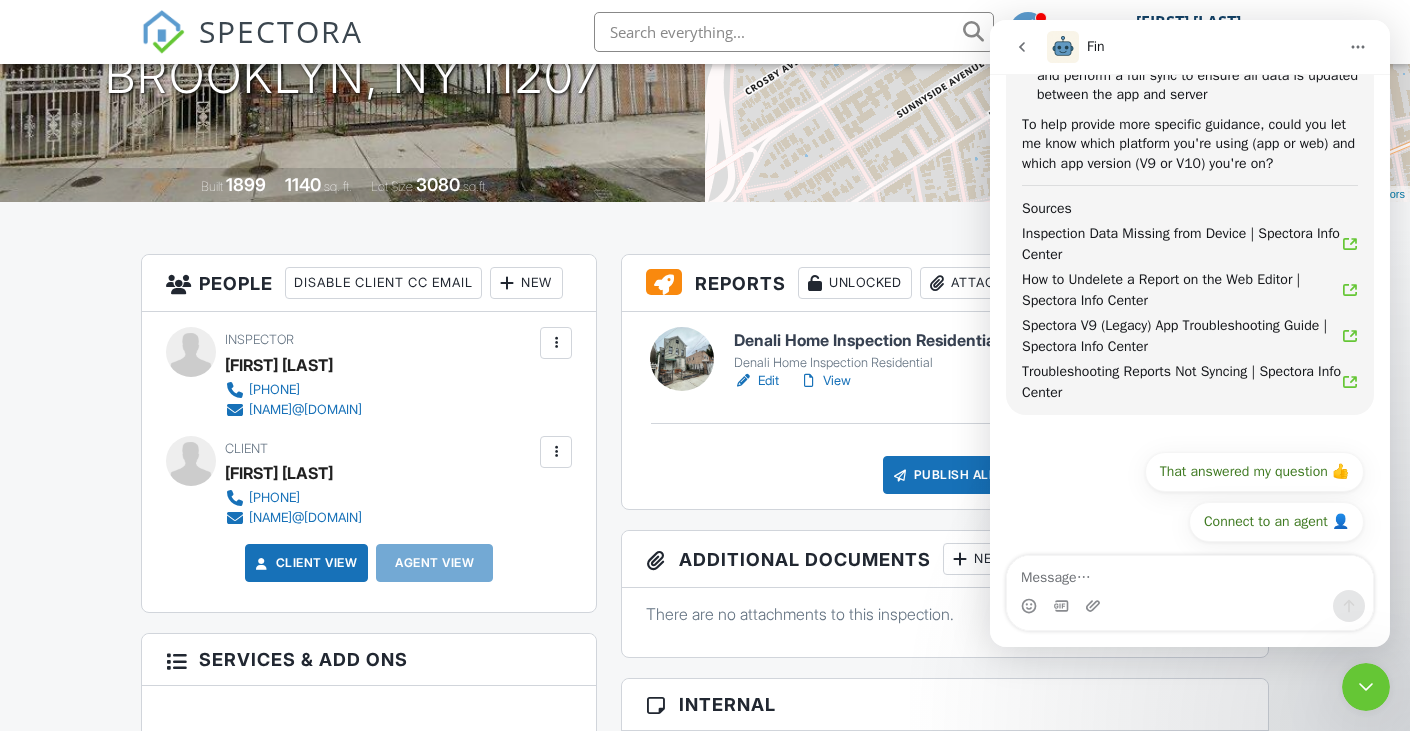 click 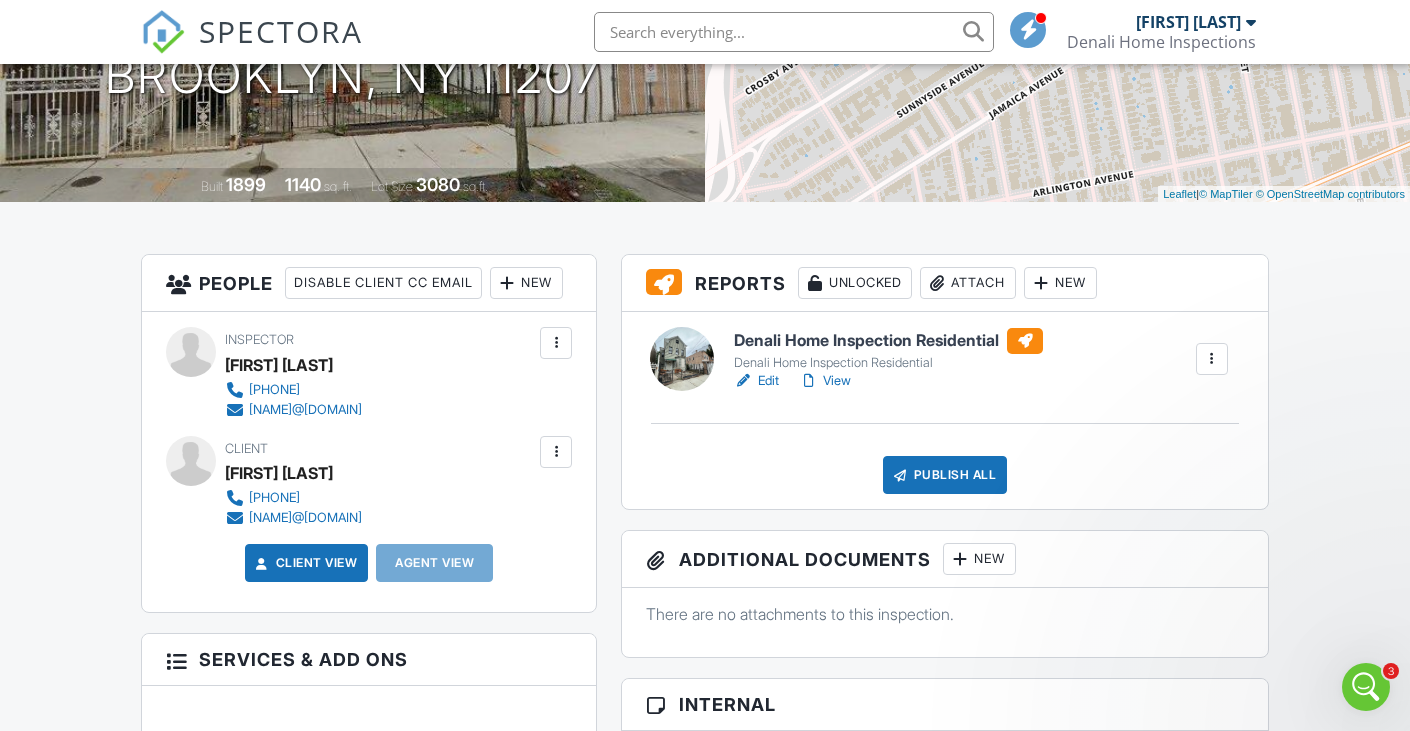 scroll, scrollTop: 0, scrollLeft: 0, axis: both 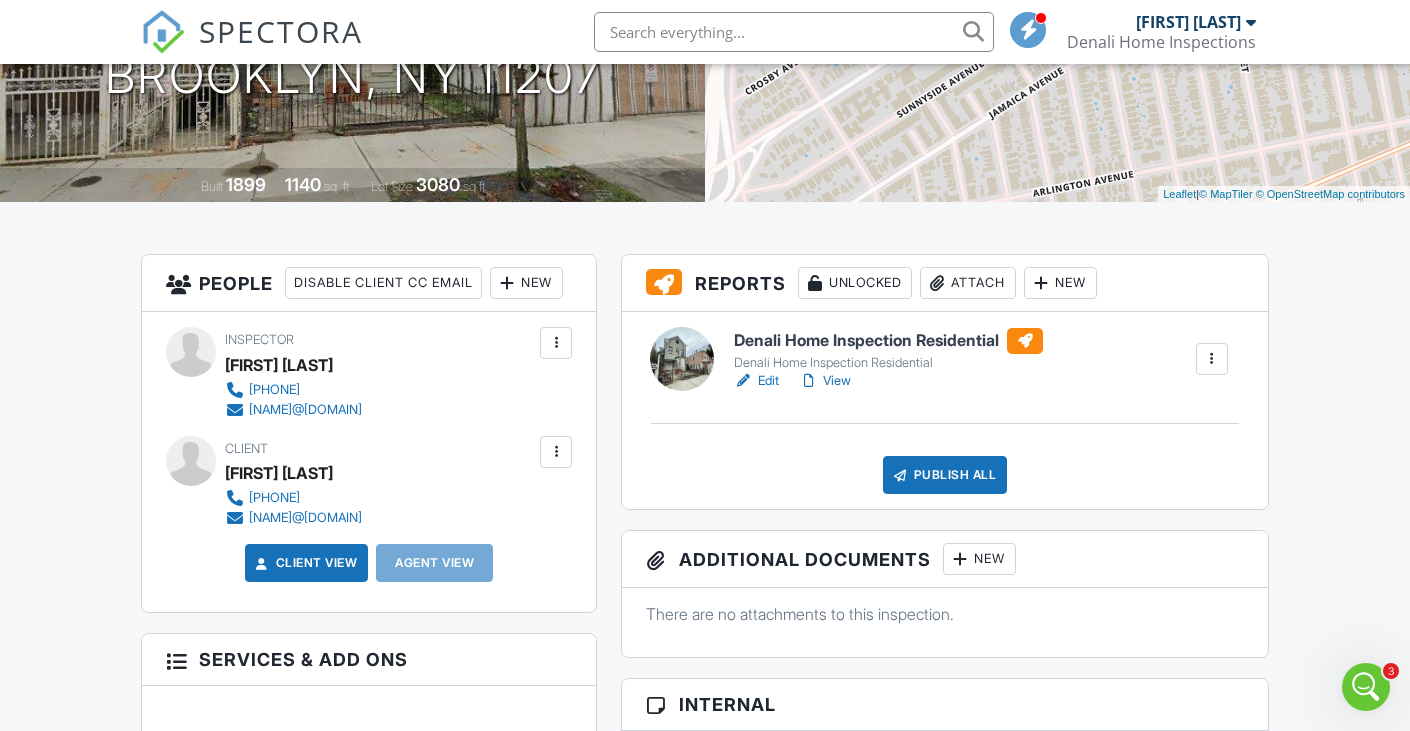 click at bounding box center [1212, 359] 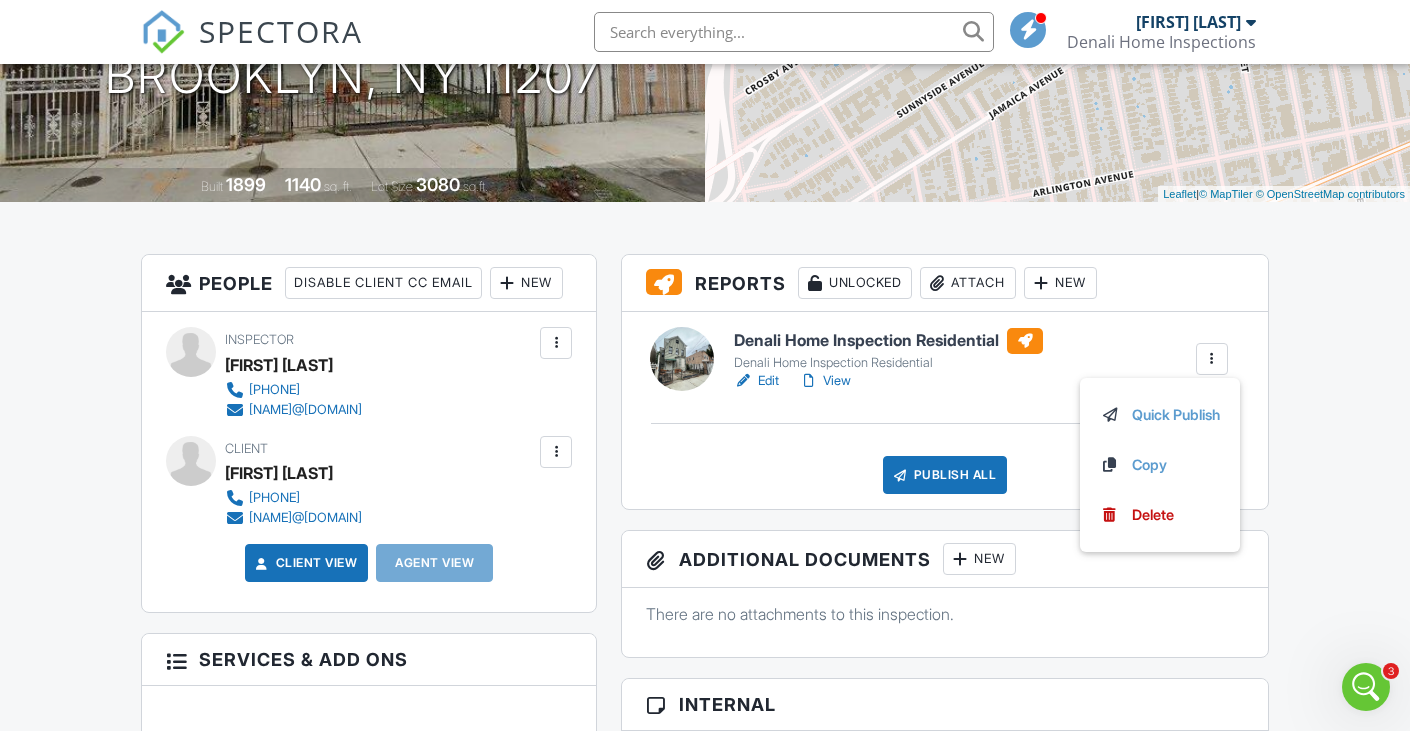 click on "Denali Home Inspection Residential
Denali Home Inspection Residential
Edit
View
Quick Publish
Copy
Delete" at bounding box center [981, 360] 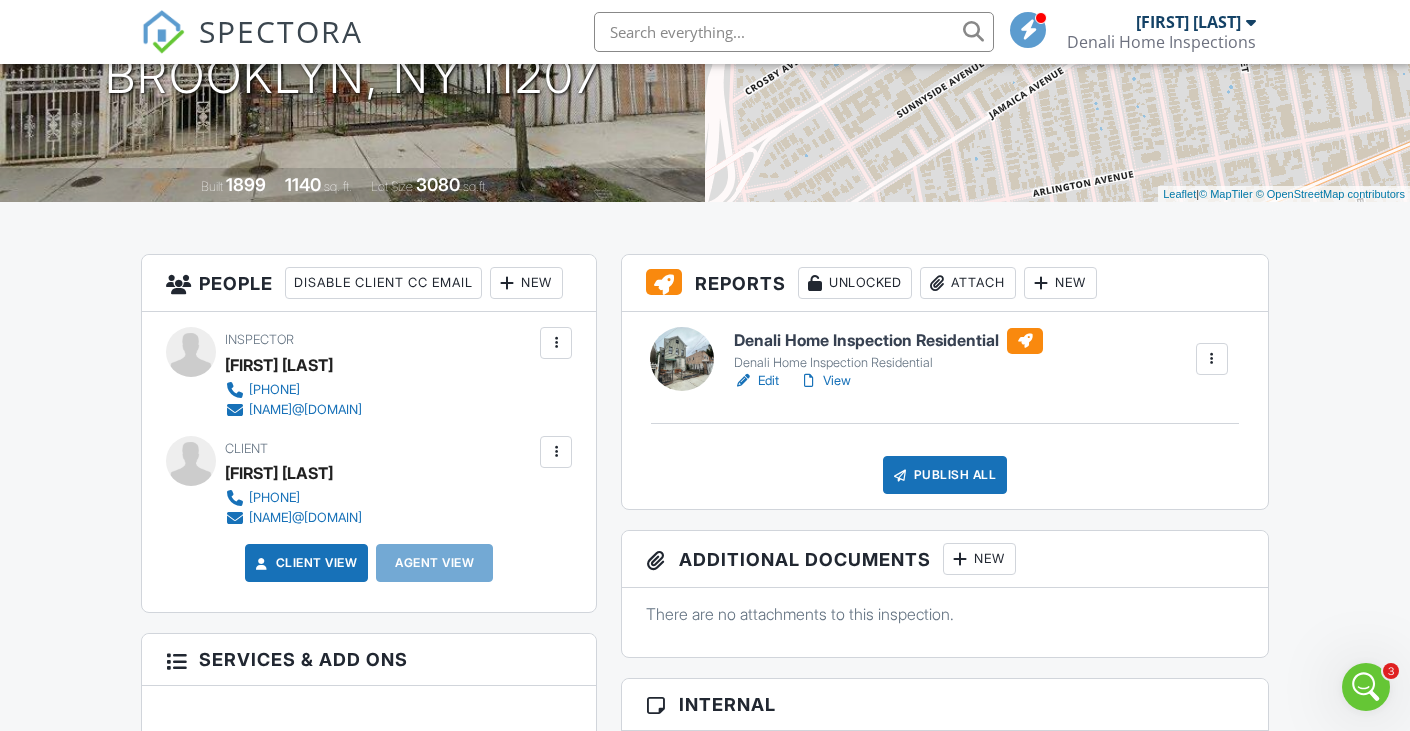 click on "View" at bounding box center (825, 381) 